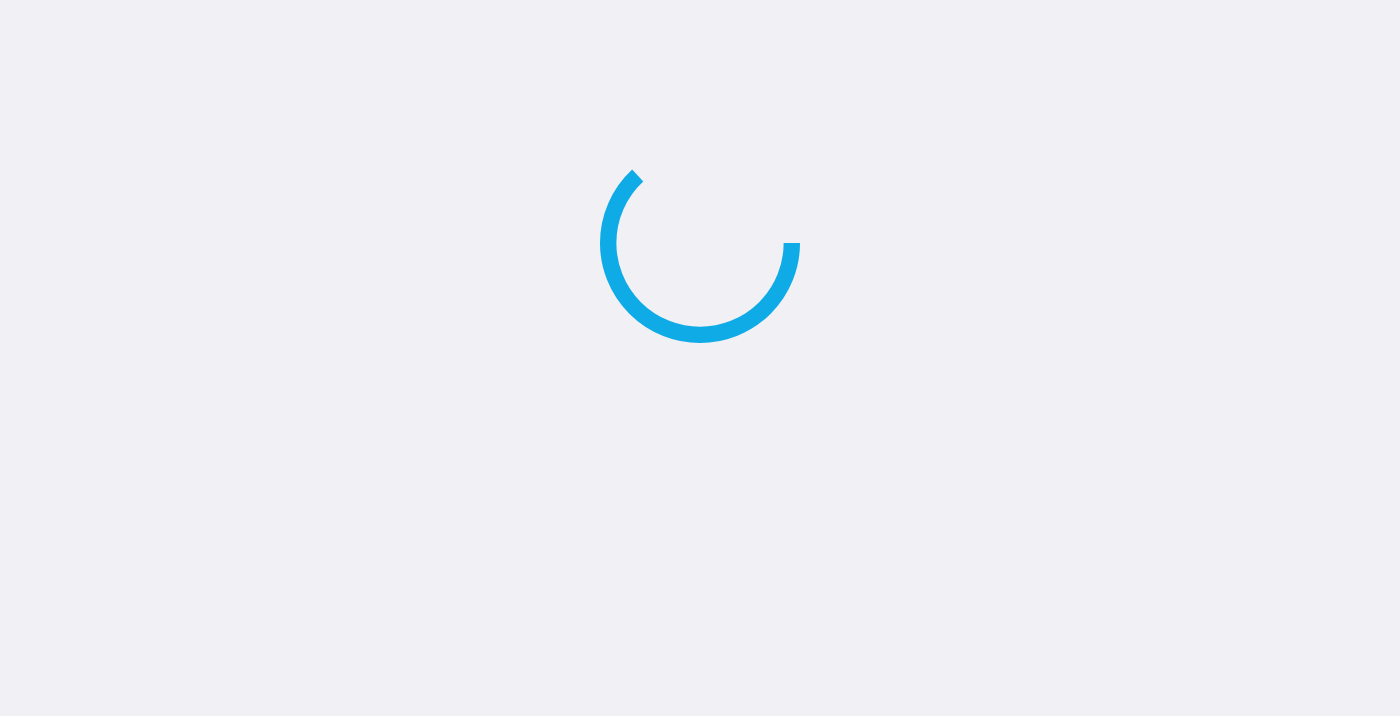 scroll, scrollTop: 0, scrollLeft: 0, axis: both 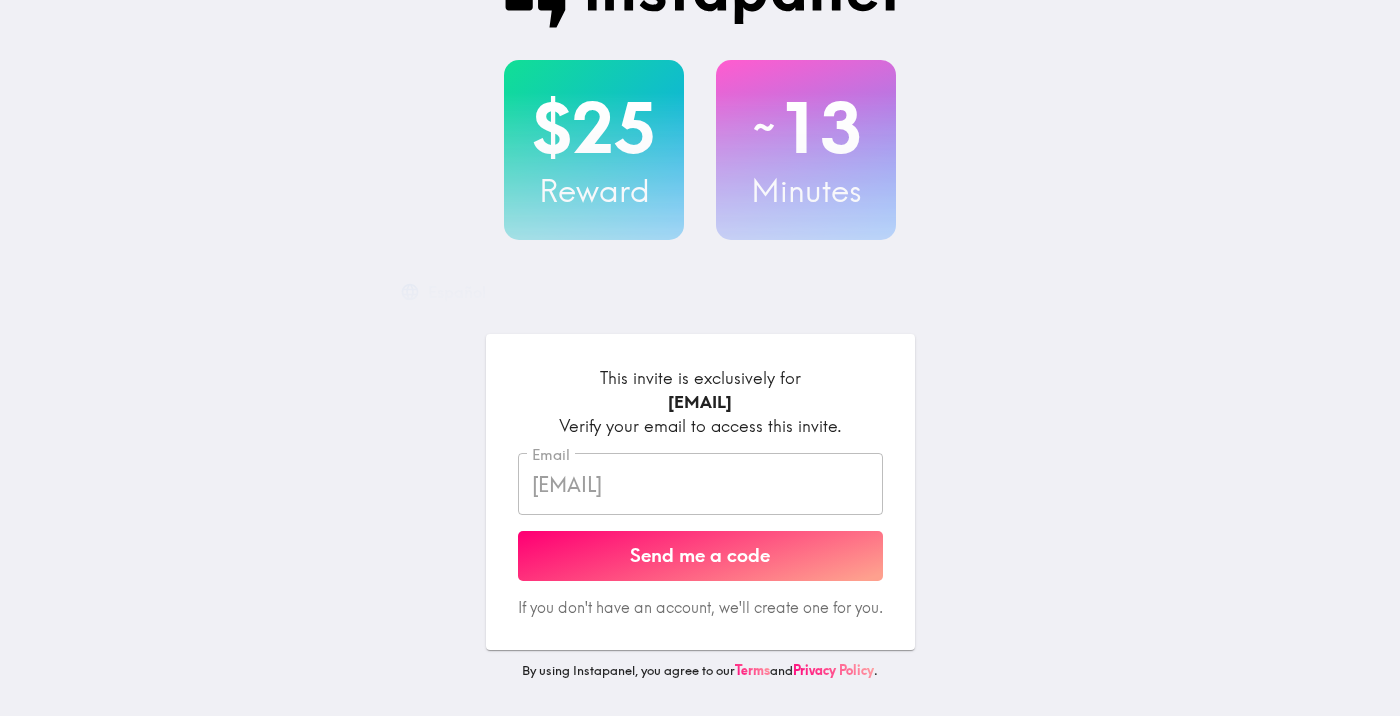 click on "Send me a code" at bounding box center (700, 556) 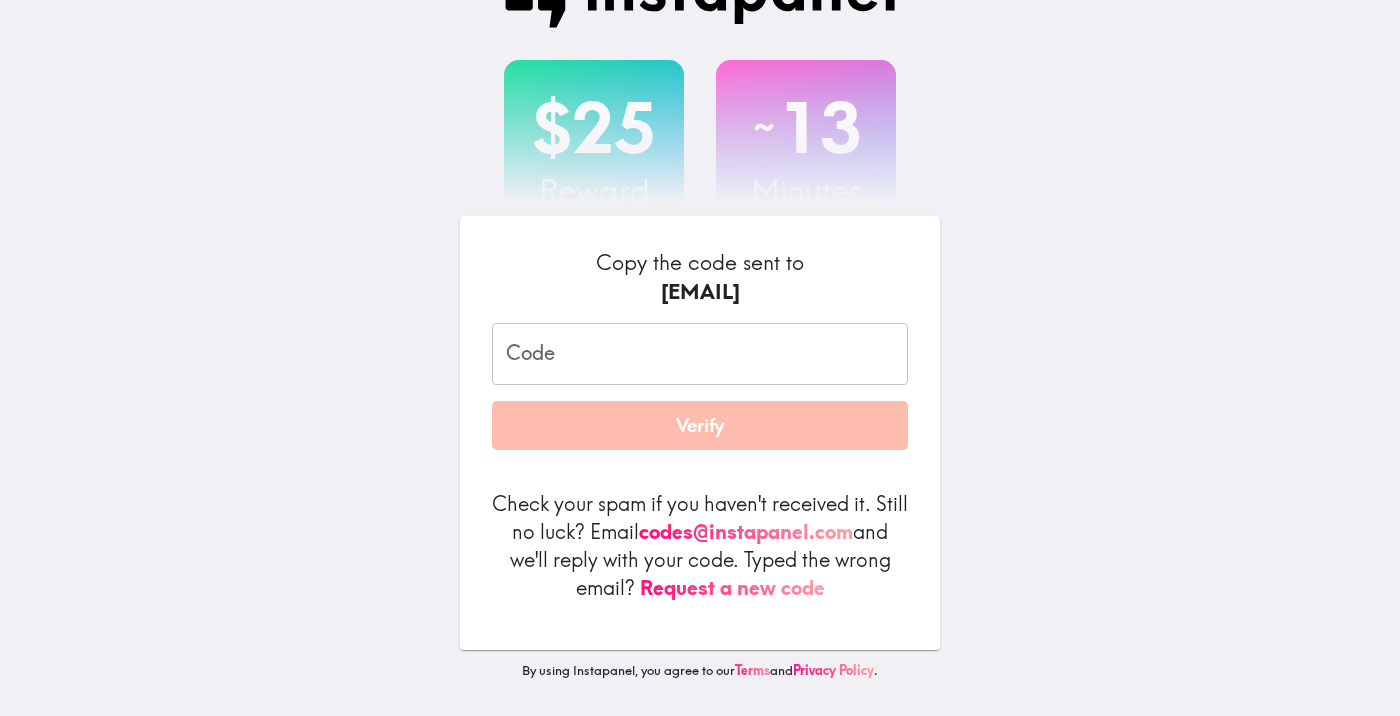 click on "Code" at bounding box center (700, 354) 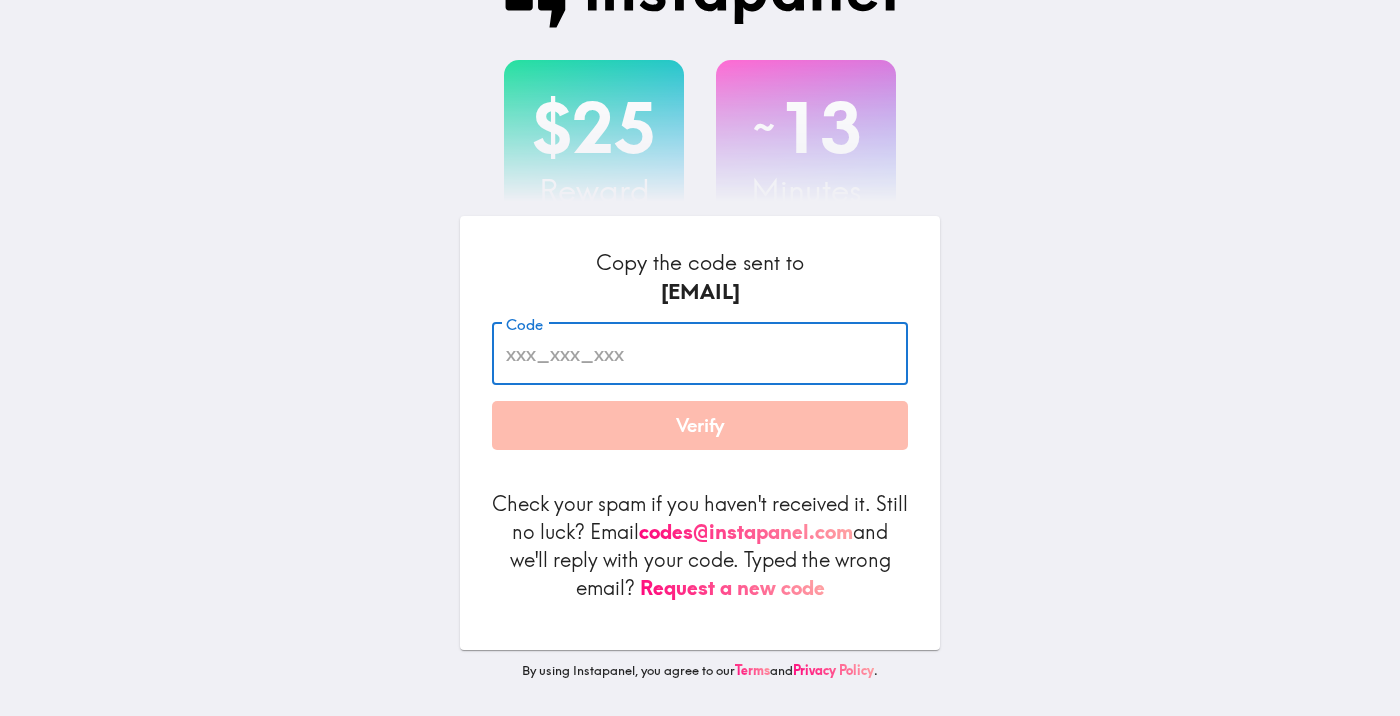 paste on "dbi_jE7_Pm2" 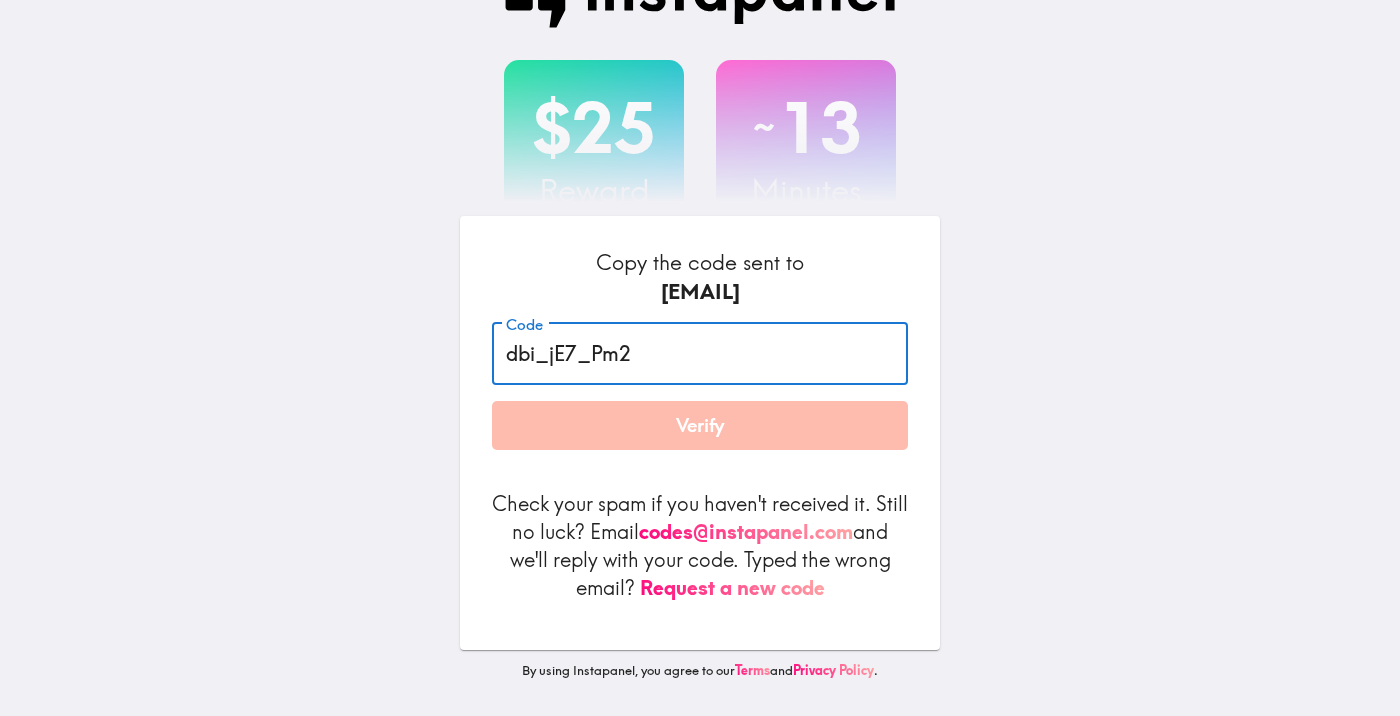 type on "dbi_jE7_Pm2" 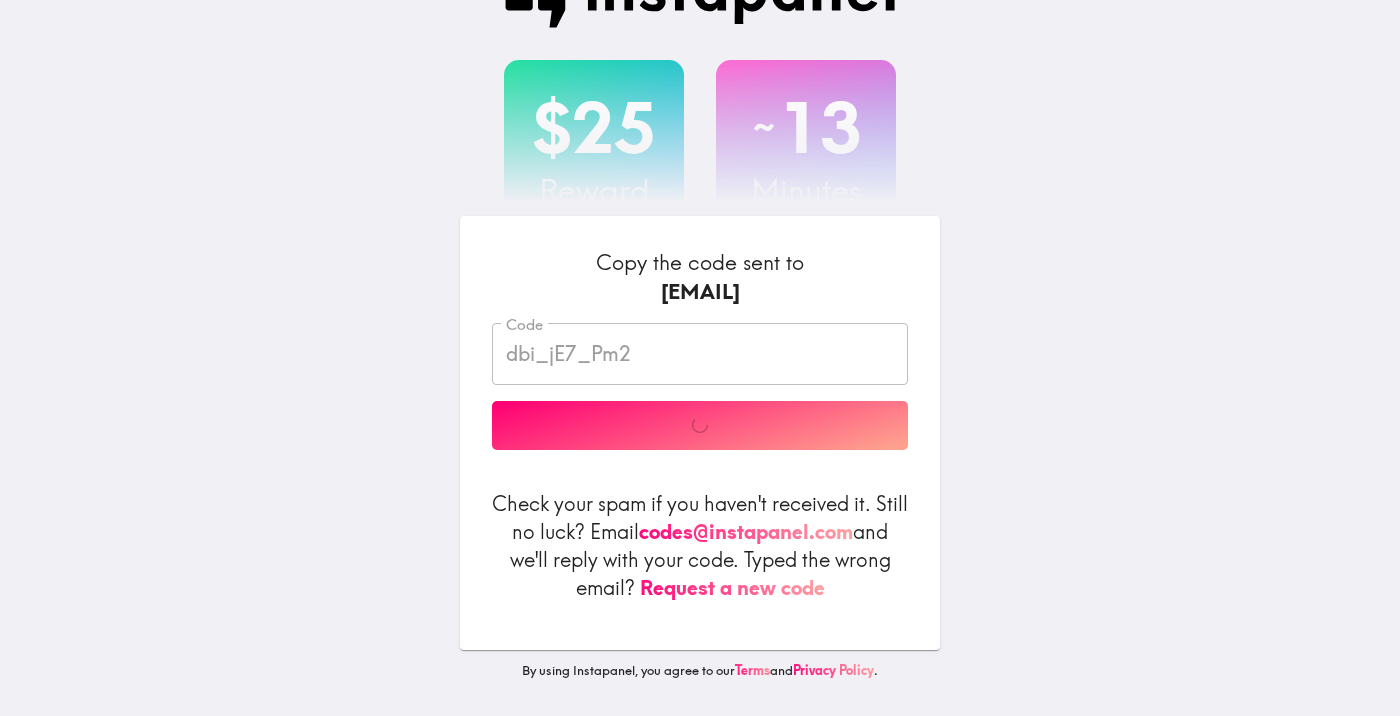 scroll, scrollTop: 0, scrollLeft: 0, axis: both 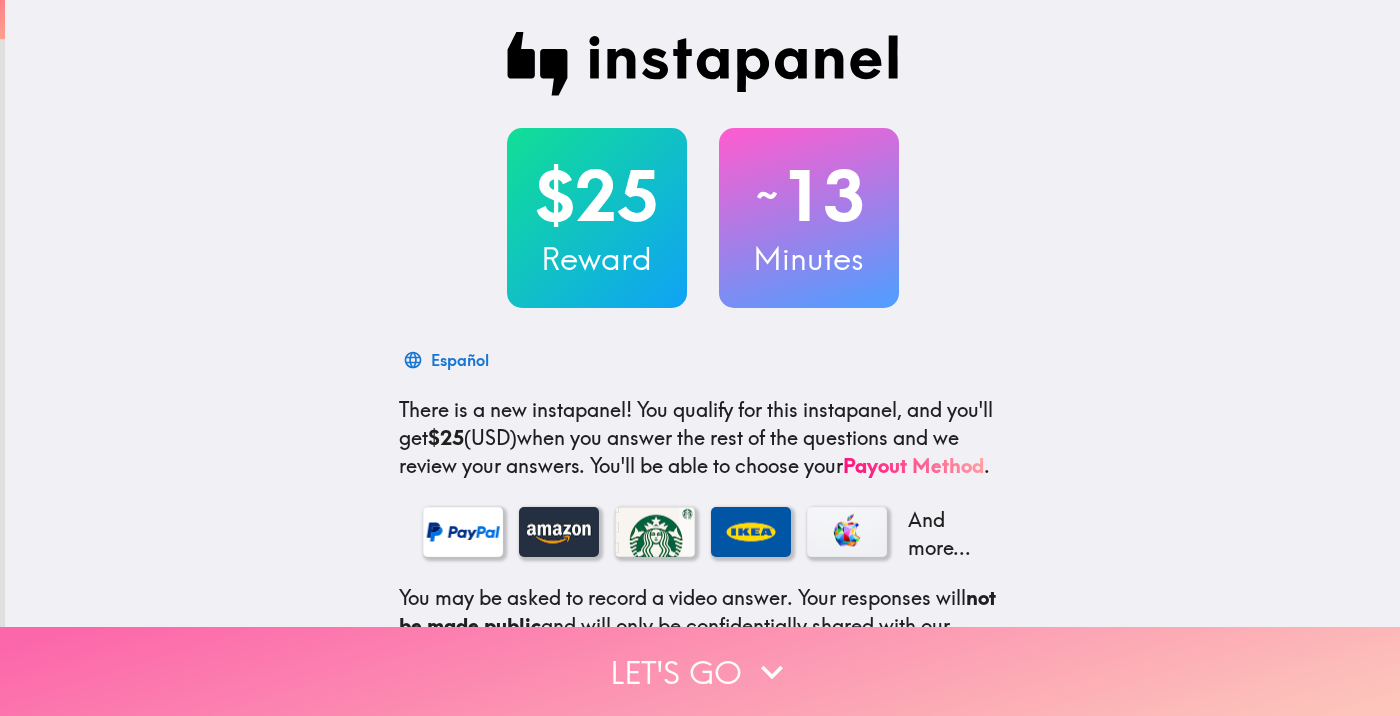 click on "Let's go" at bounding box center (700, 671) 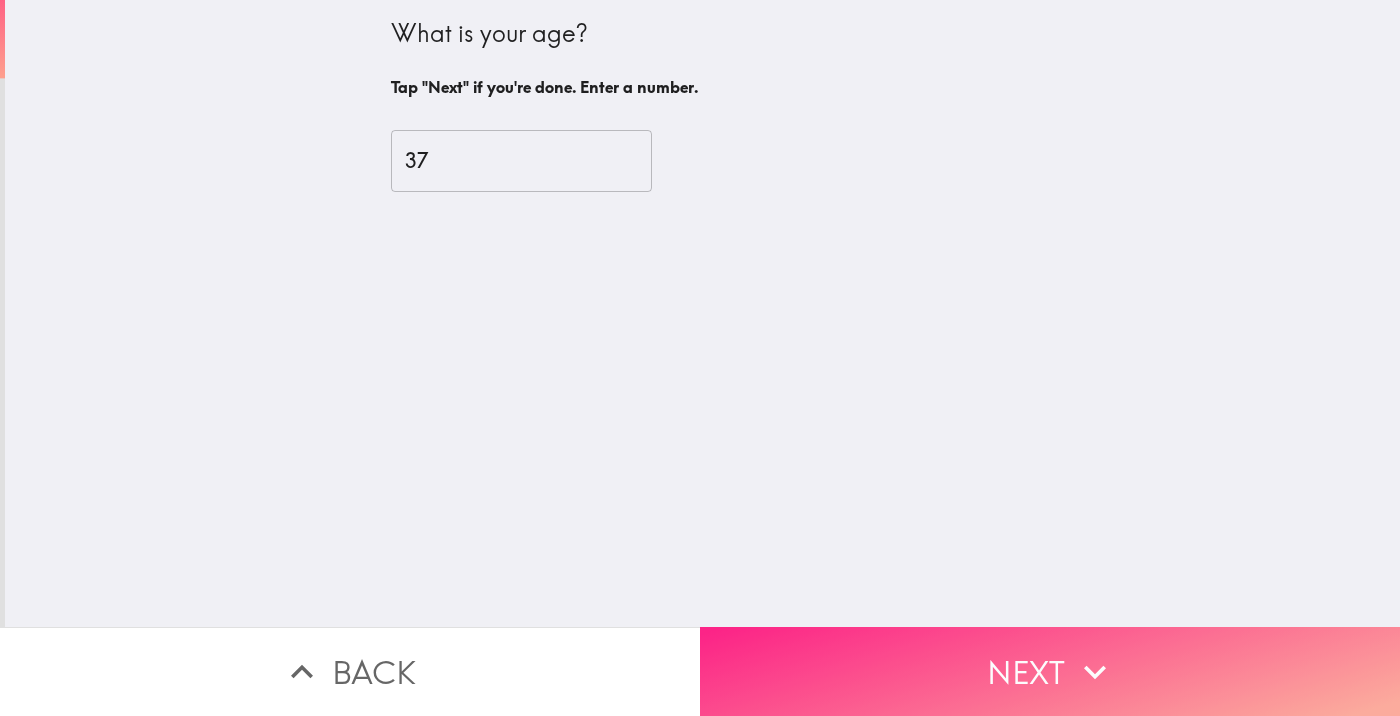 click on "Next" at bounding box center [1050, 671] 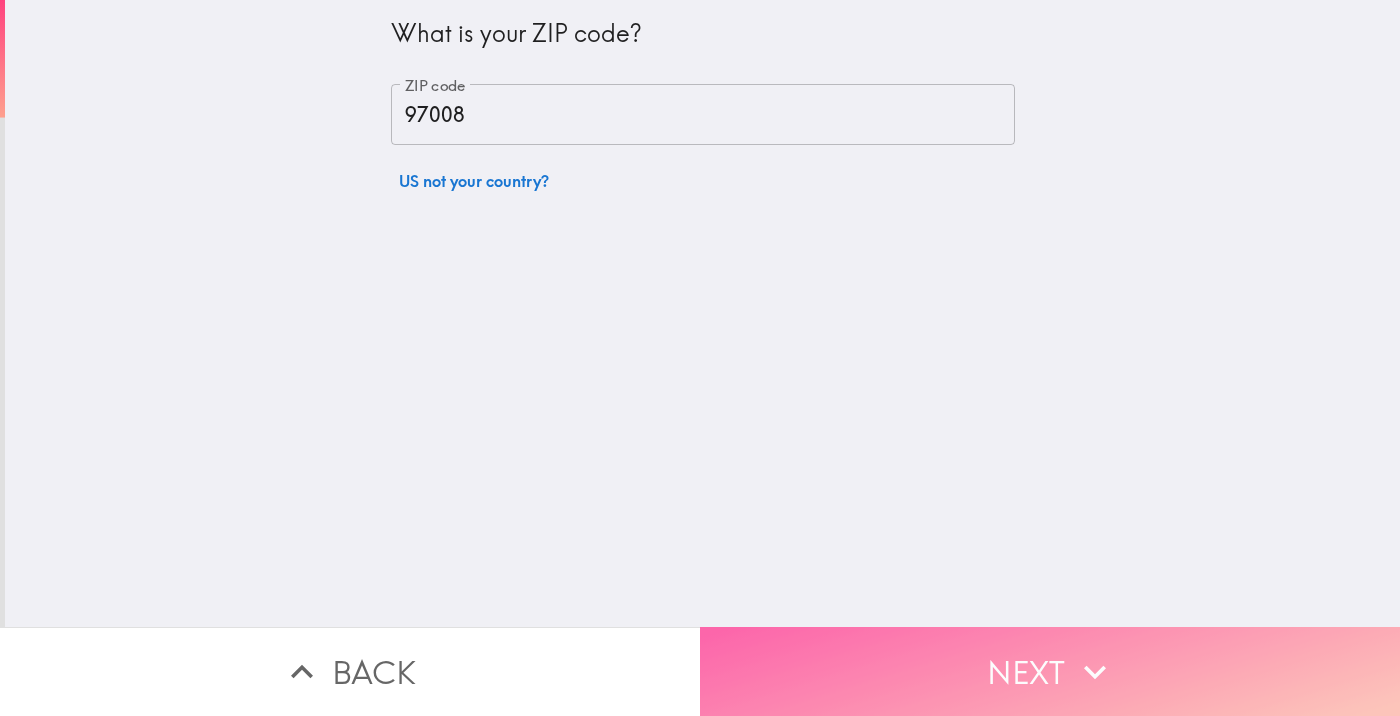 click on "Next" at bounding box center (1050, 671) 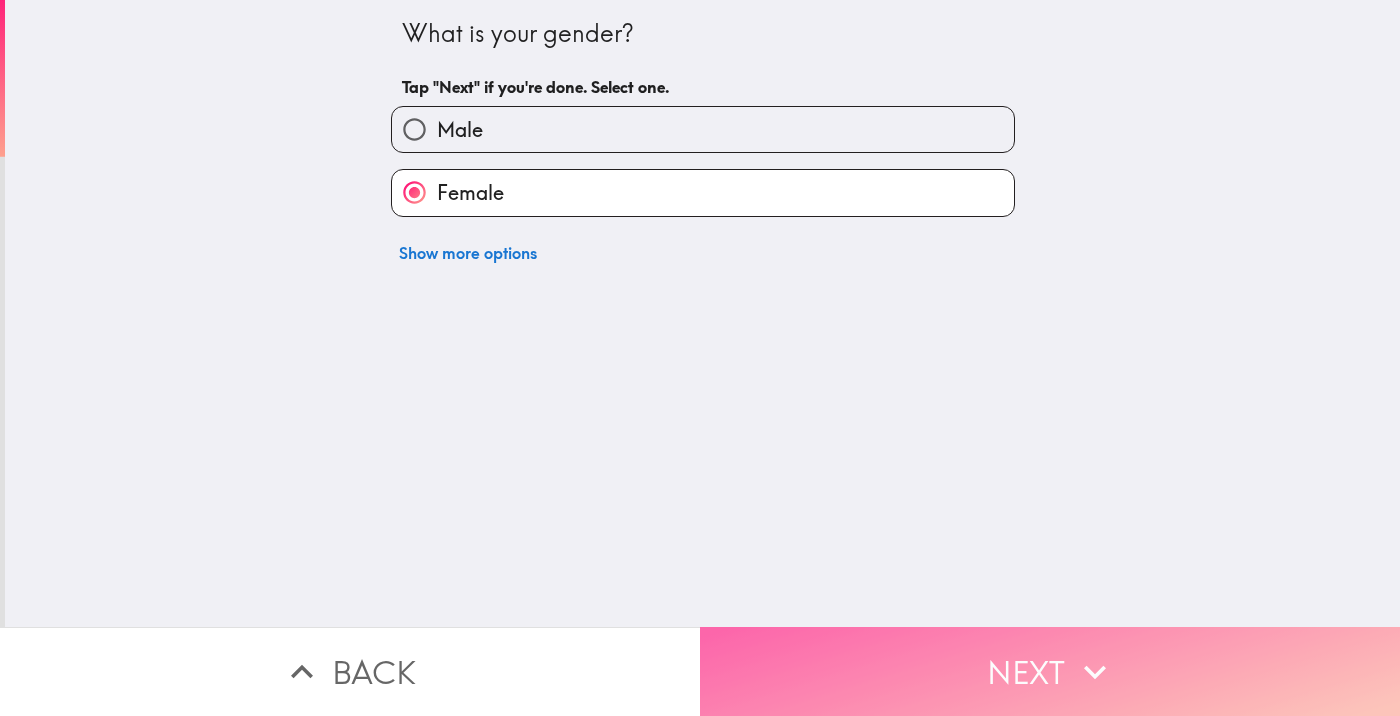 click on "Next" at bounding box center (1050, 671) 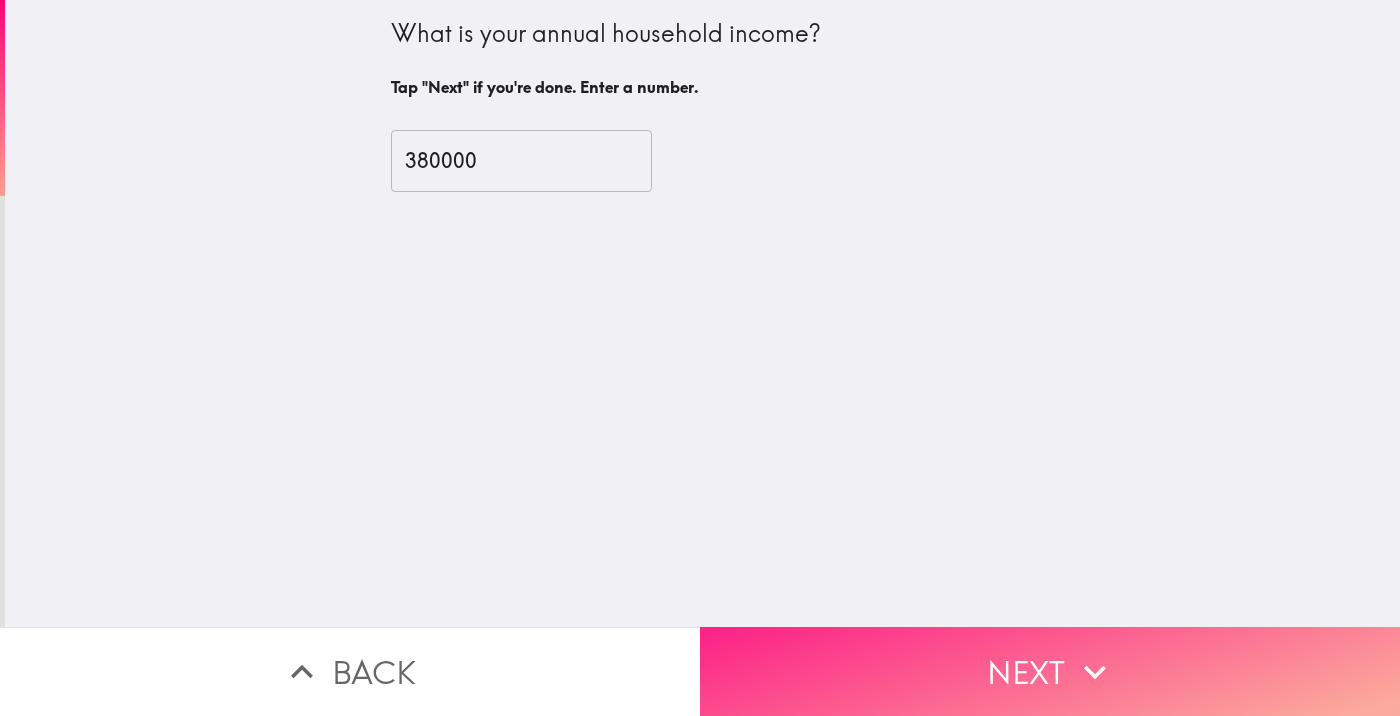 click on "Next" at bounding box center (1050, 671) 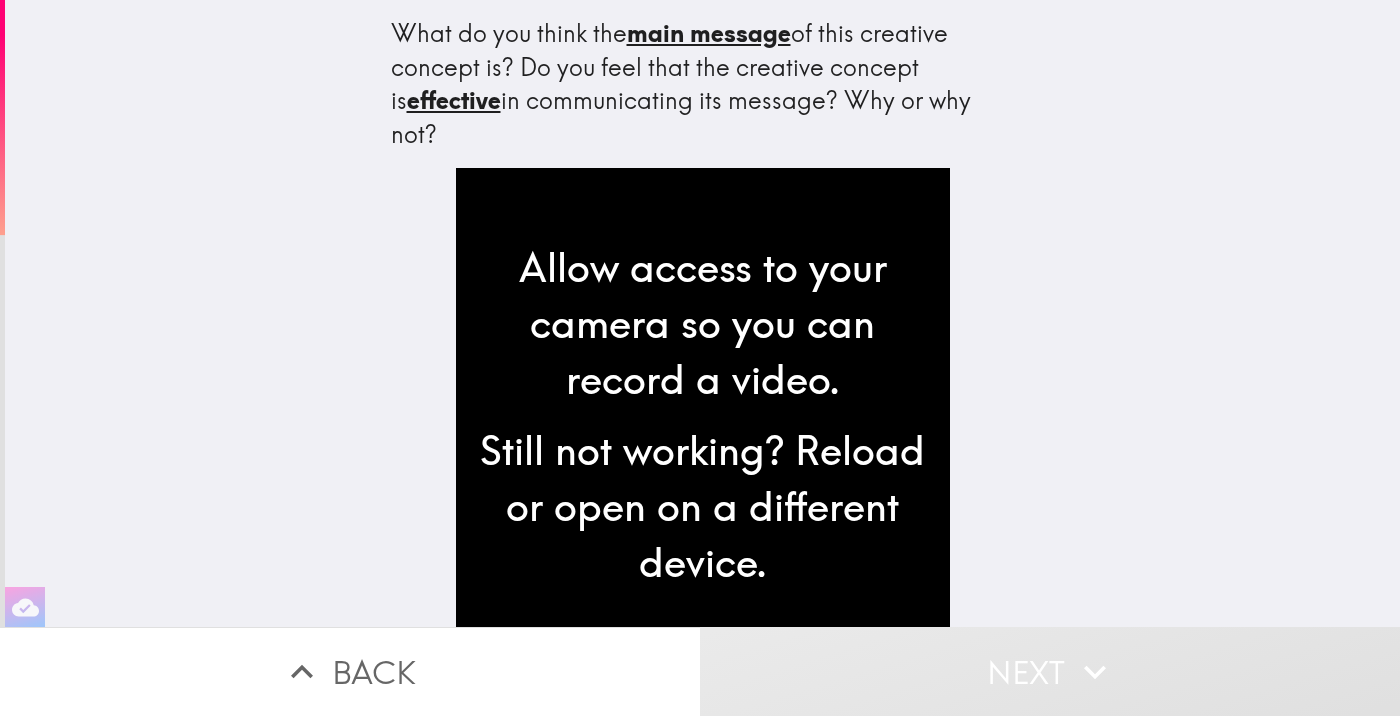 click on "Back" at bounding box center (350, 671) 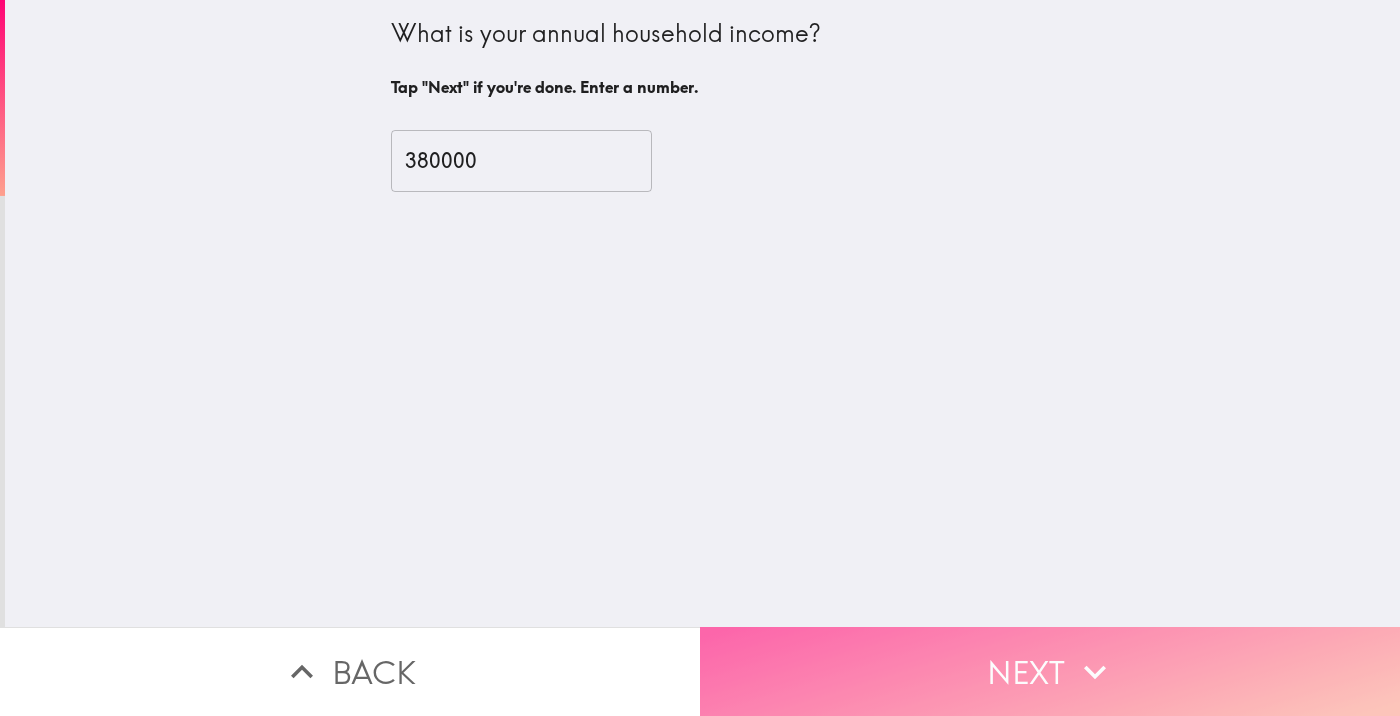 click on "Next" at bounding box center (1050, 671) 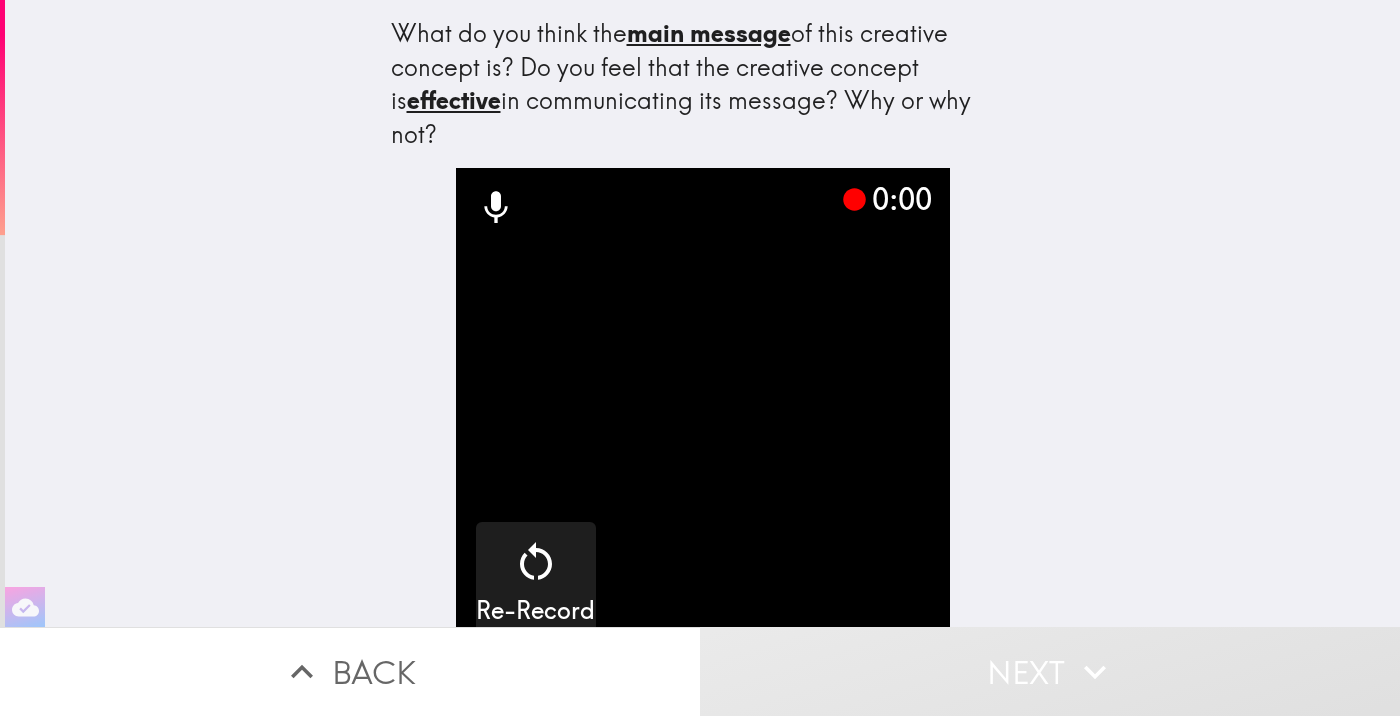 scroll, scrollTop: 0, scrollLeft: 0, axis: both 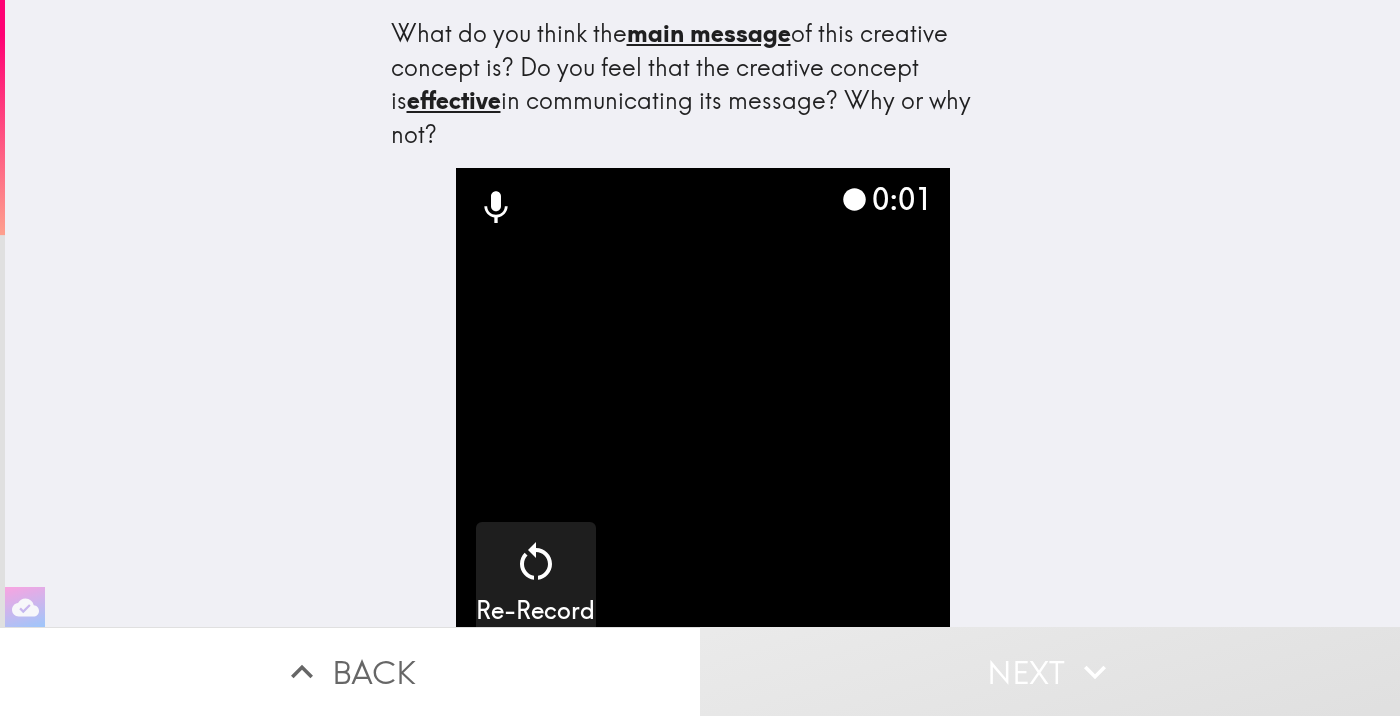 click on "Back" at bounding box center (350, 671) 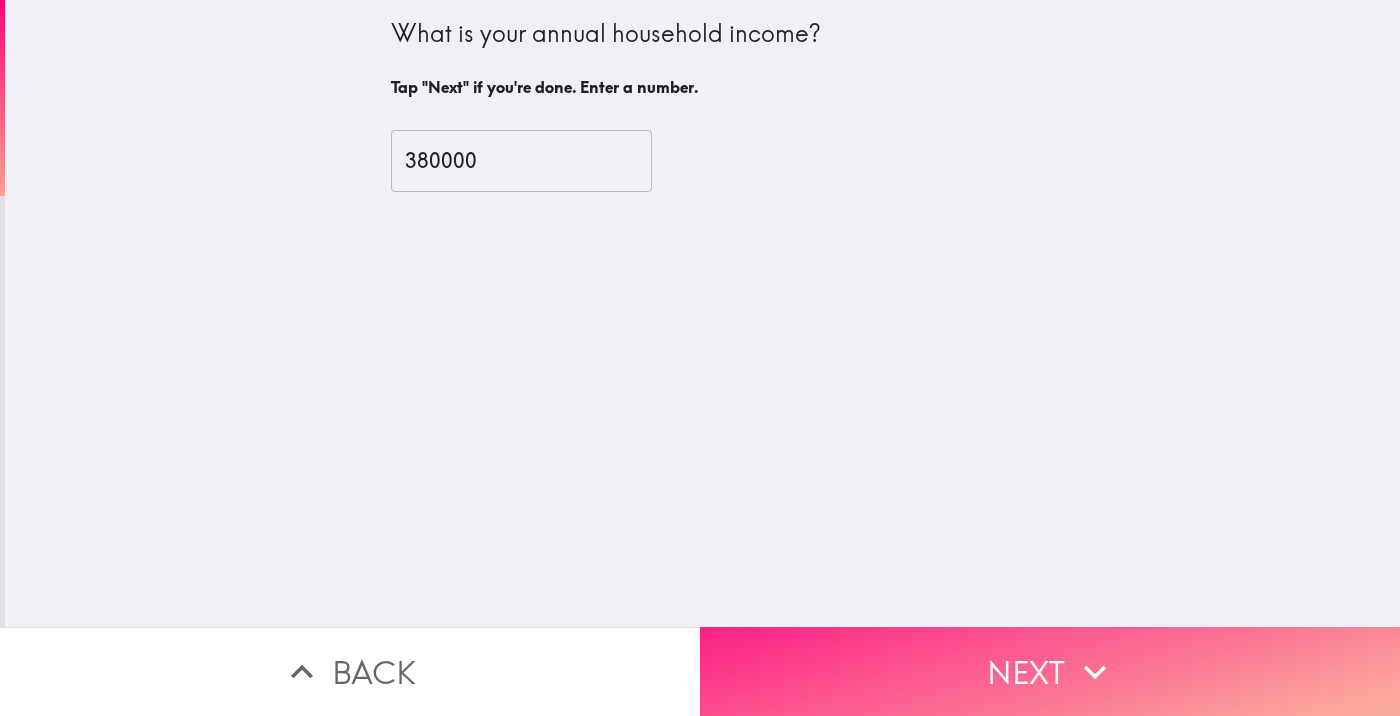 click on "Next" at bounding box center [1050, 671] 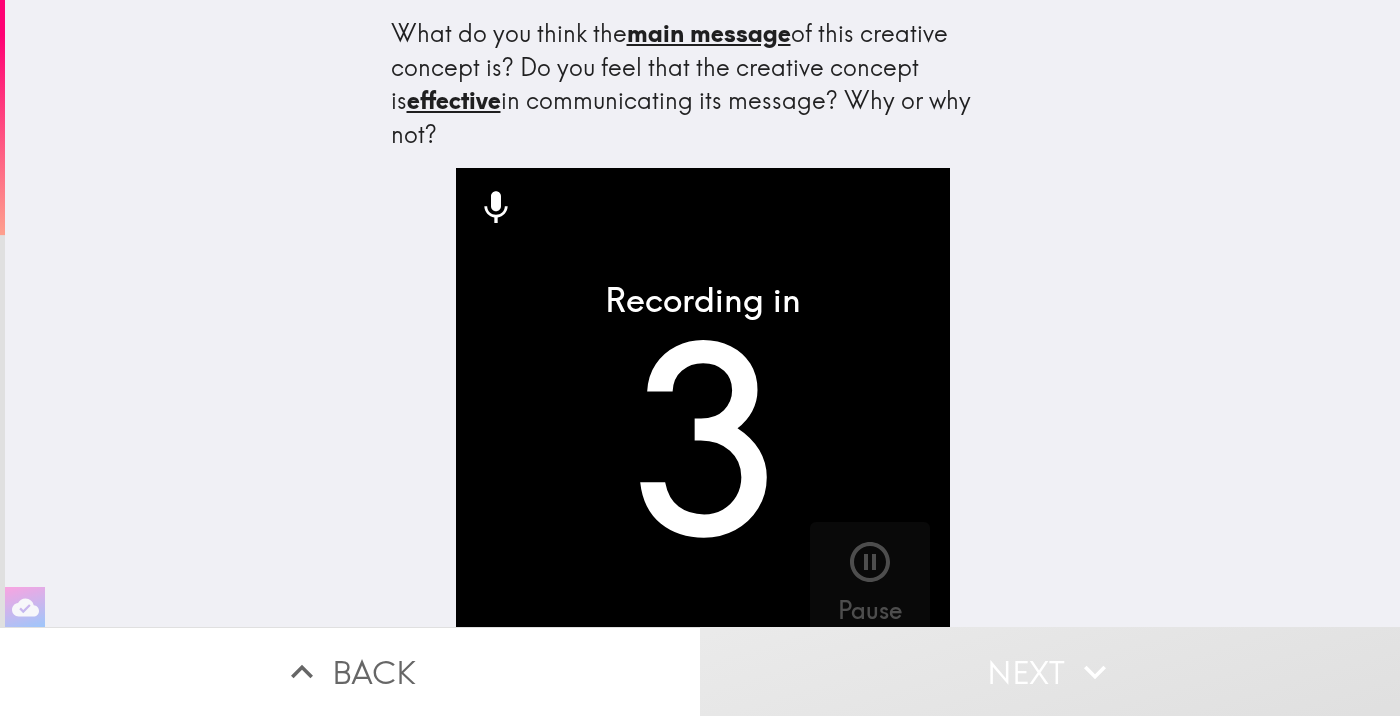 scroll, scrollTop: 0, scrollLeft: 0, axis: both 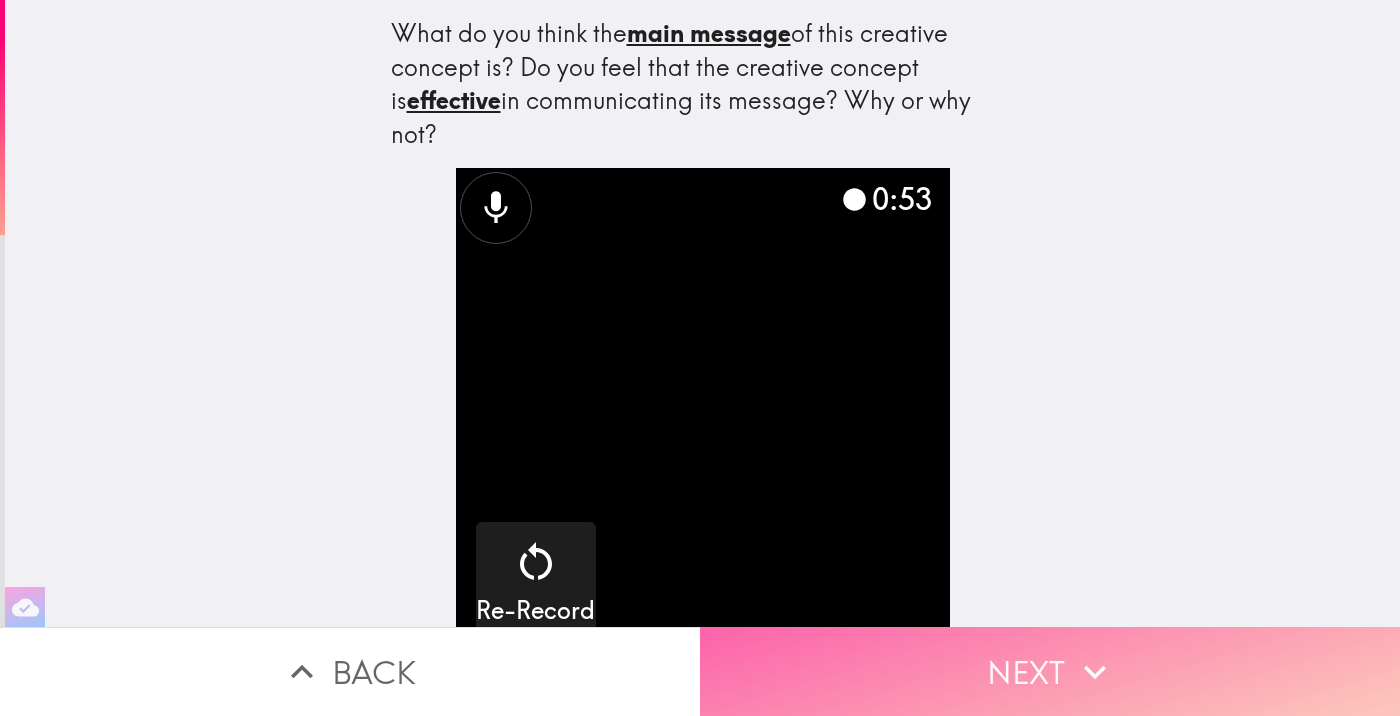 click on "Next" at bounding box center [1050, 671] 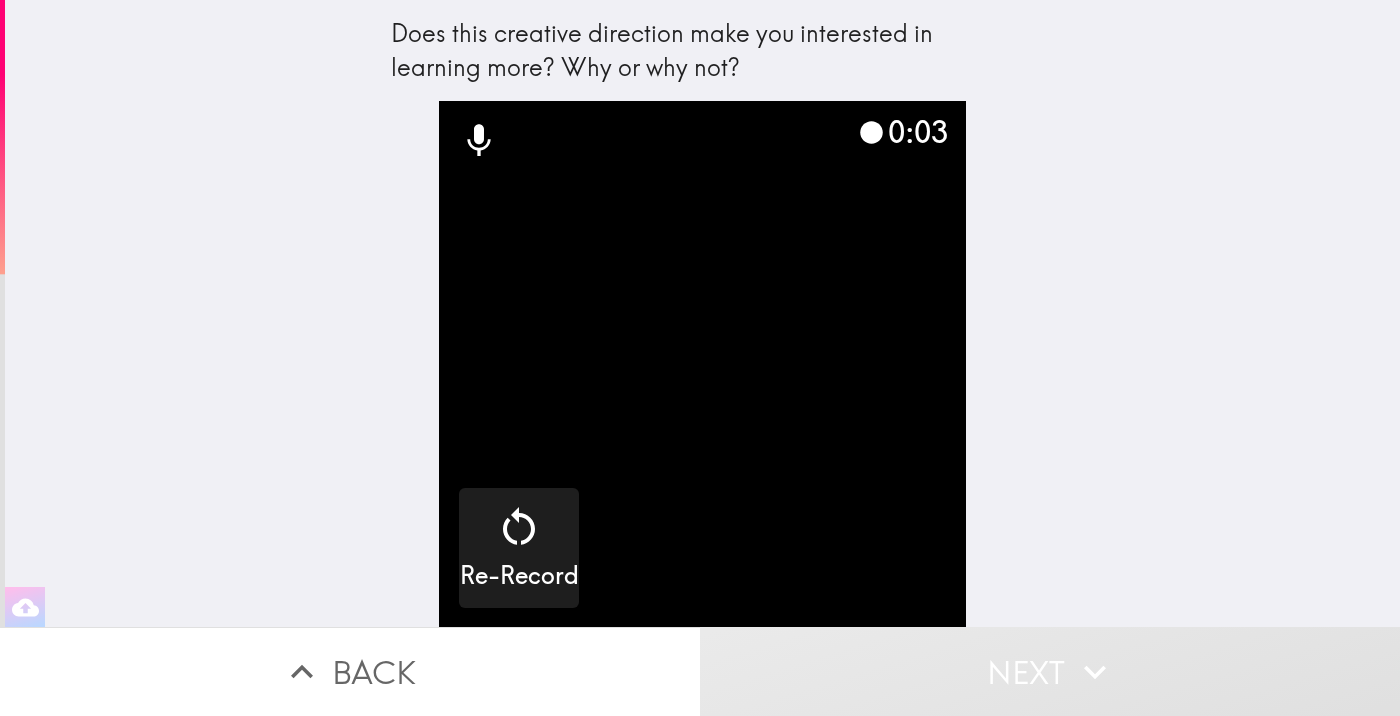 scroll, scrollTop: 0, scrollLeft: 0, axis: both 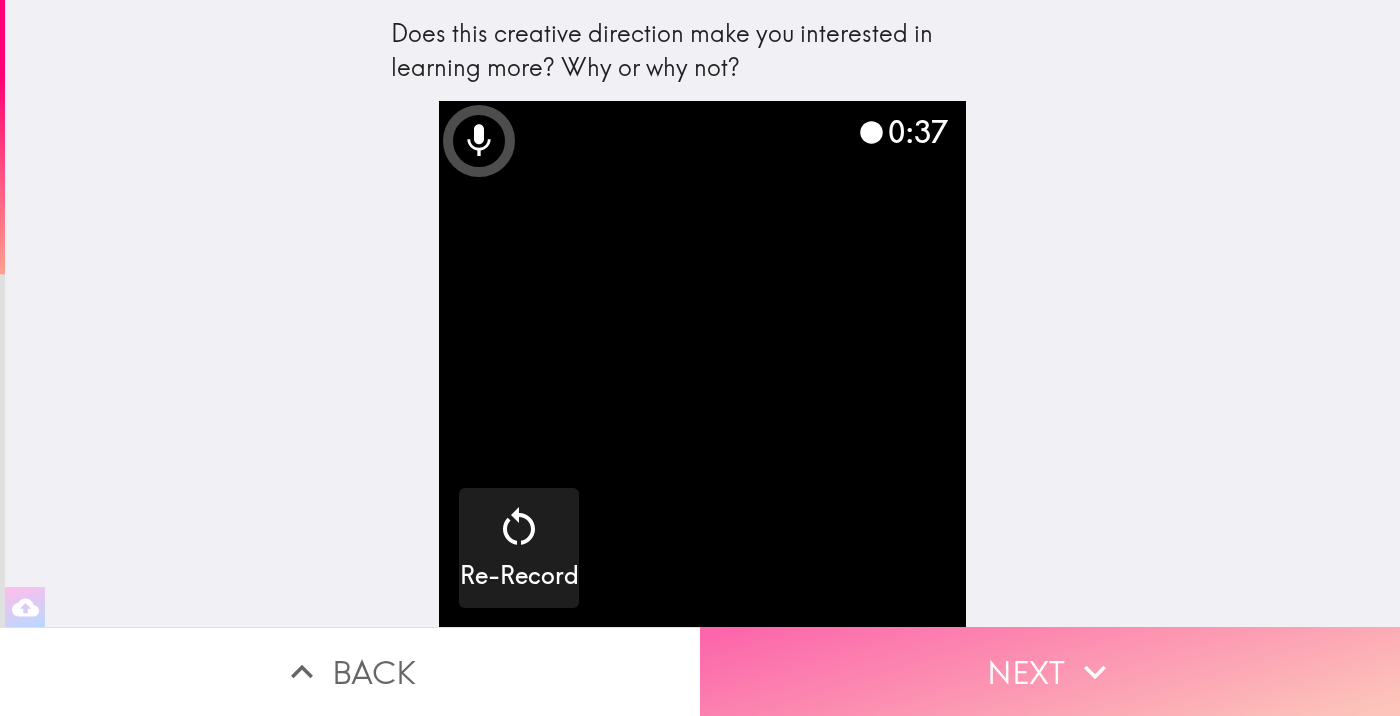 click on "Next" at bounding box center [1050, 671] 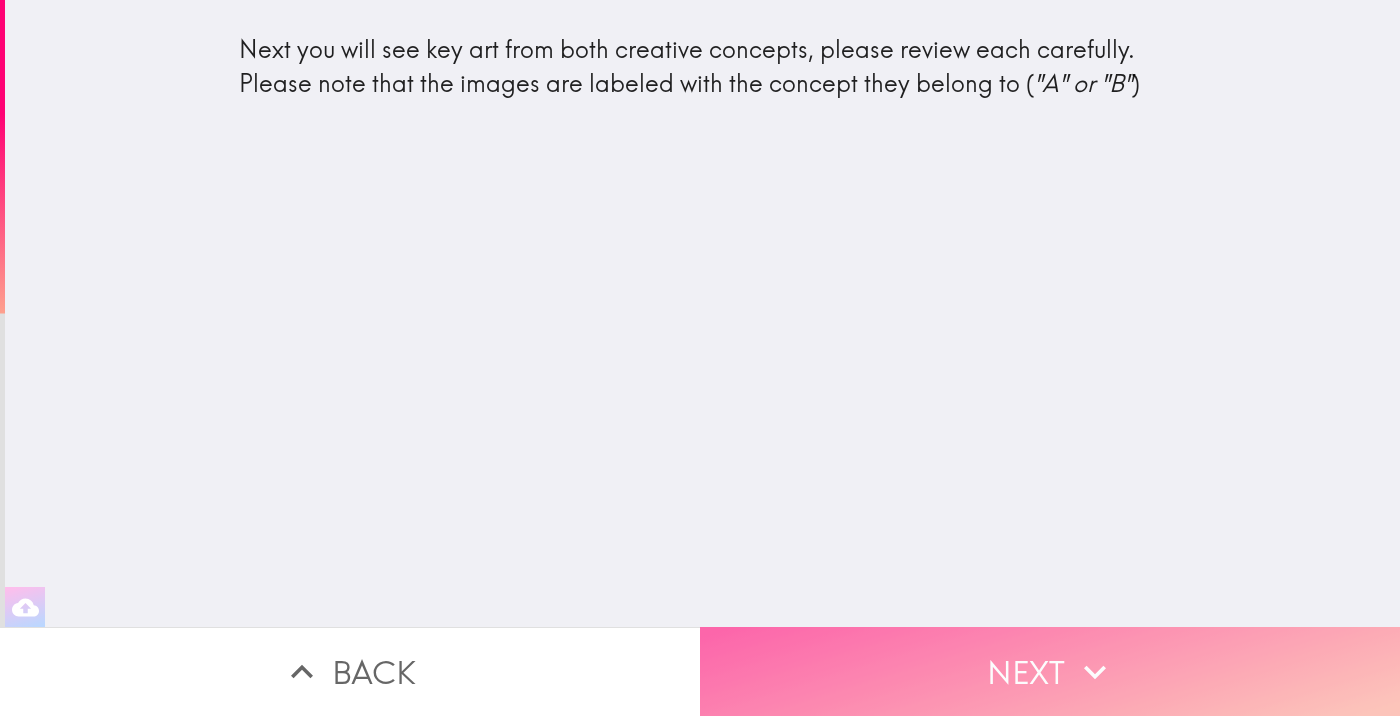 click on "Next" at bounding box center [1050, 671] 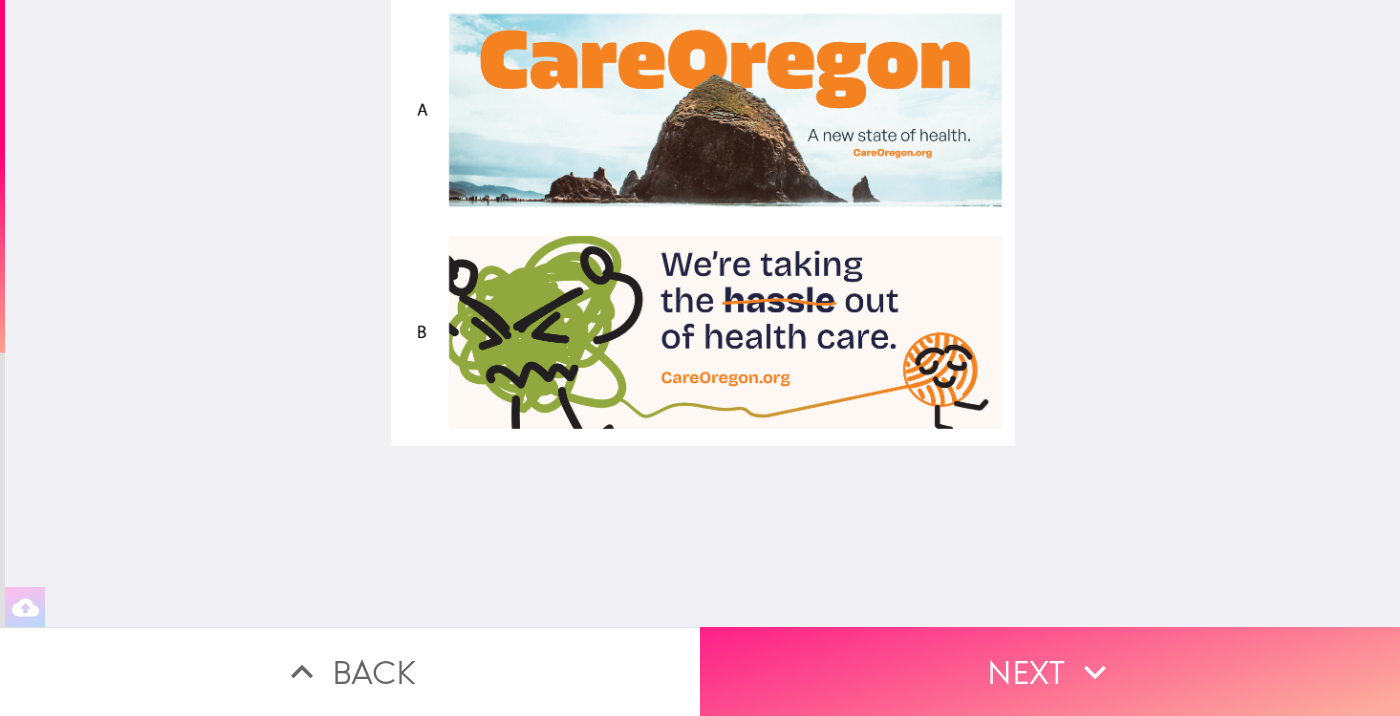 click on "Next" at bounding box center (1050, 671) 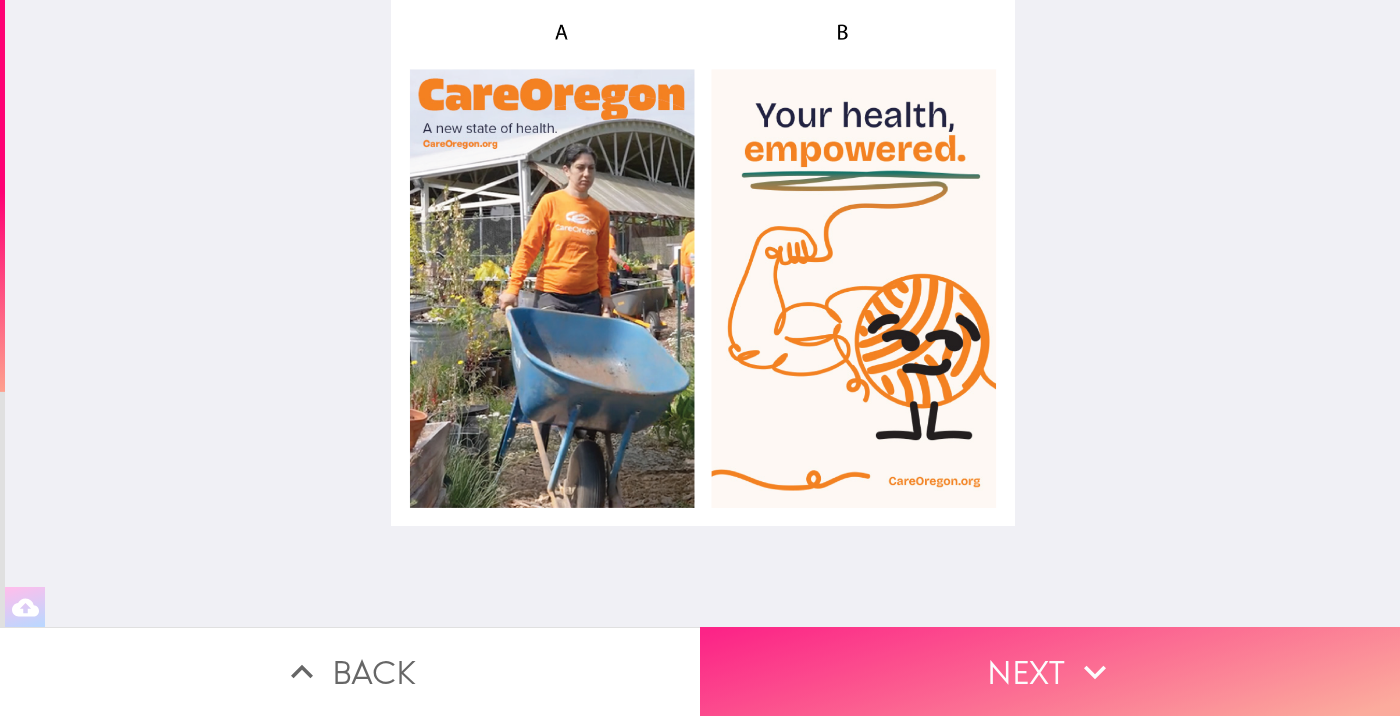 click on "Next" at bounding box center [1050, 671] 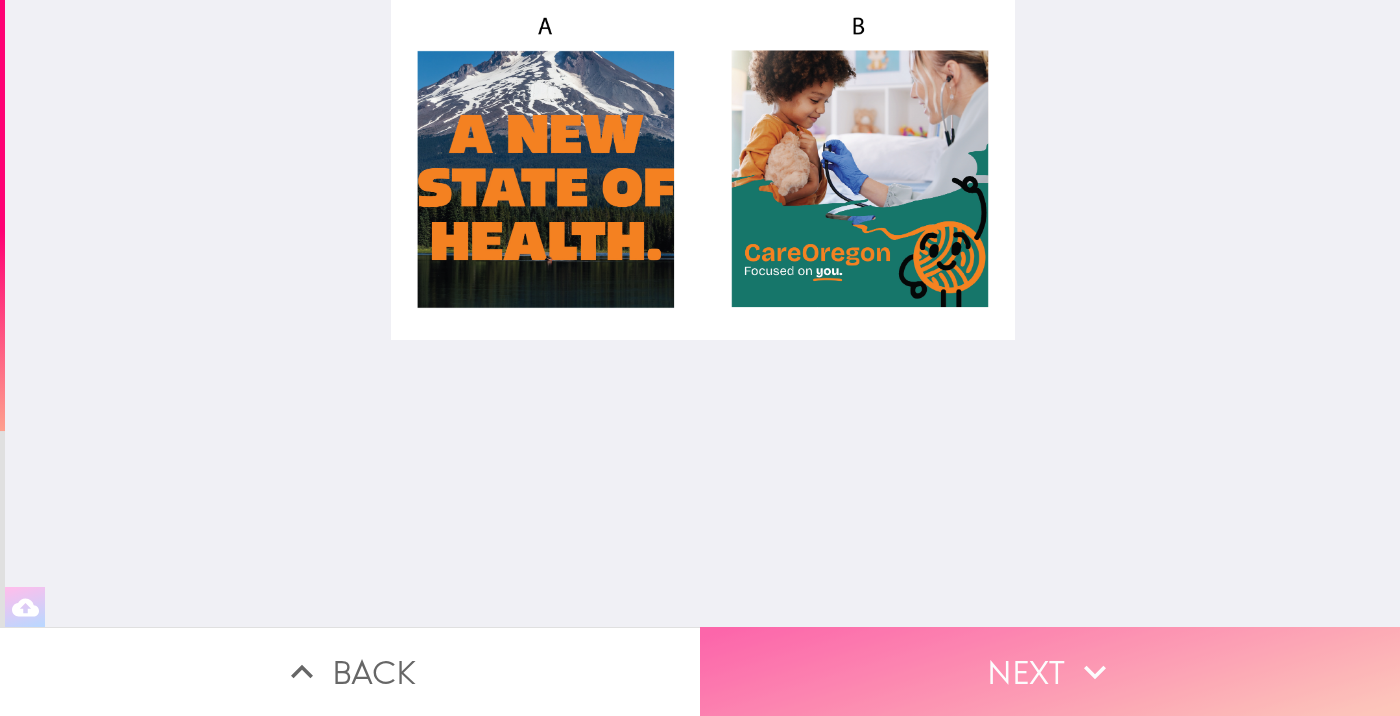 click on "Next" at bounding box center [1050, 671] 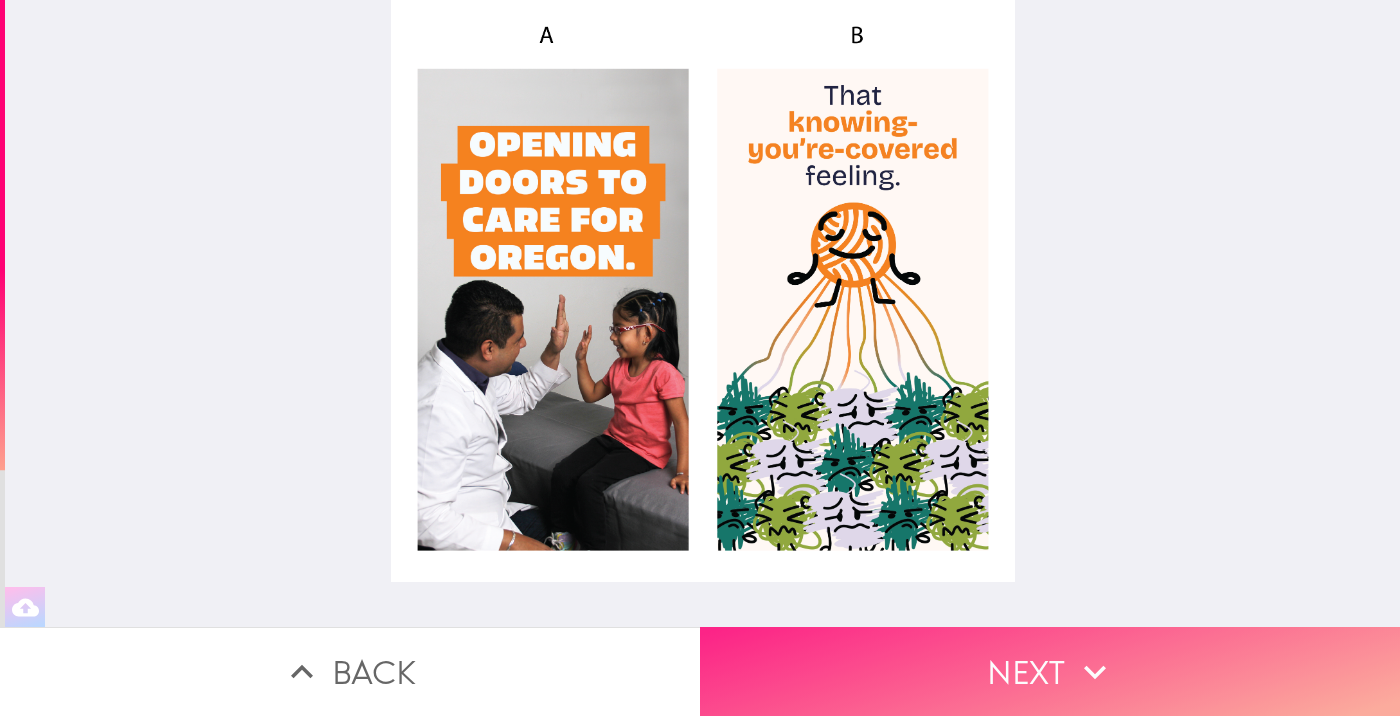 click on "Next" at bounding box center (1050, 671) 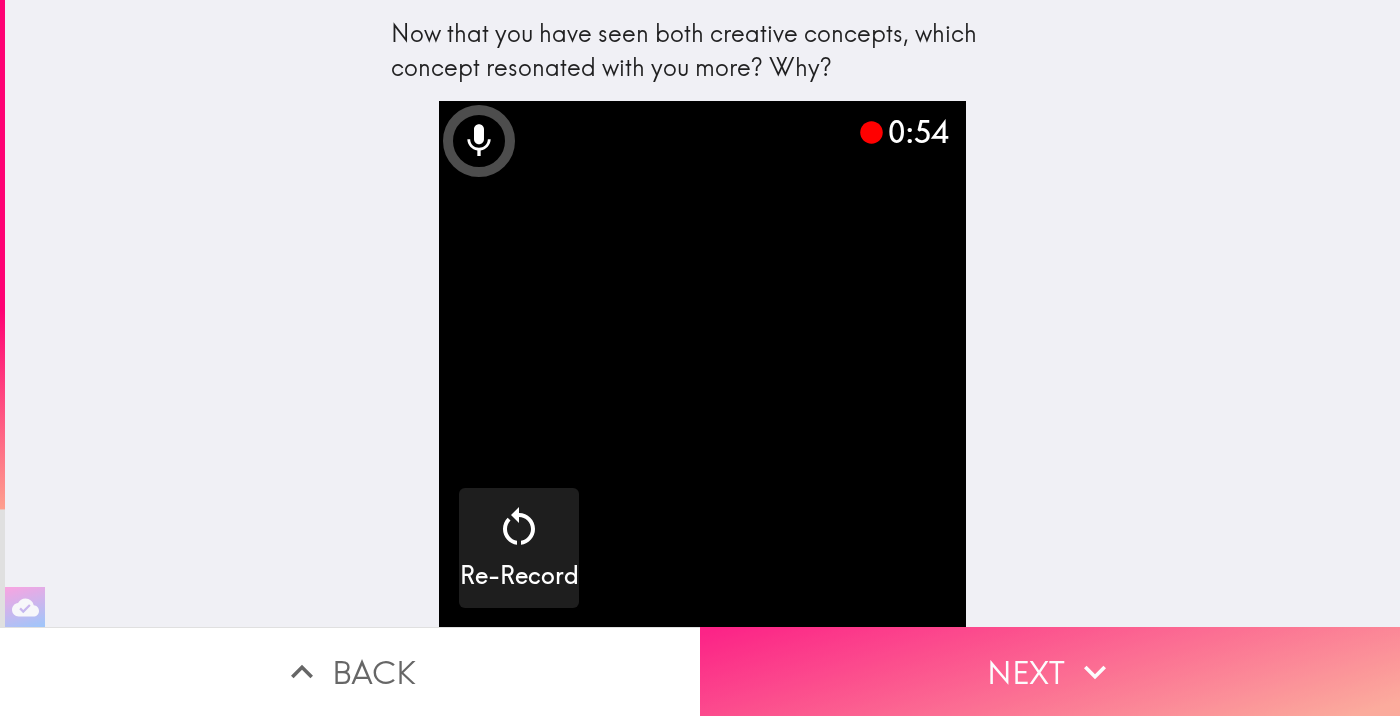click on "Next" at bounding box center (1050, 671) 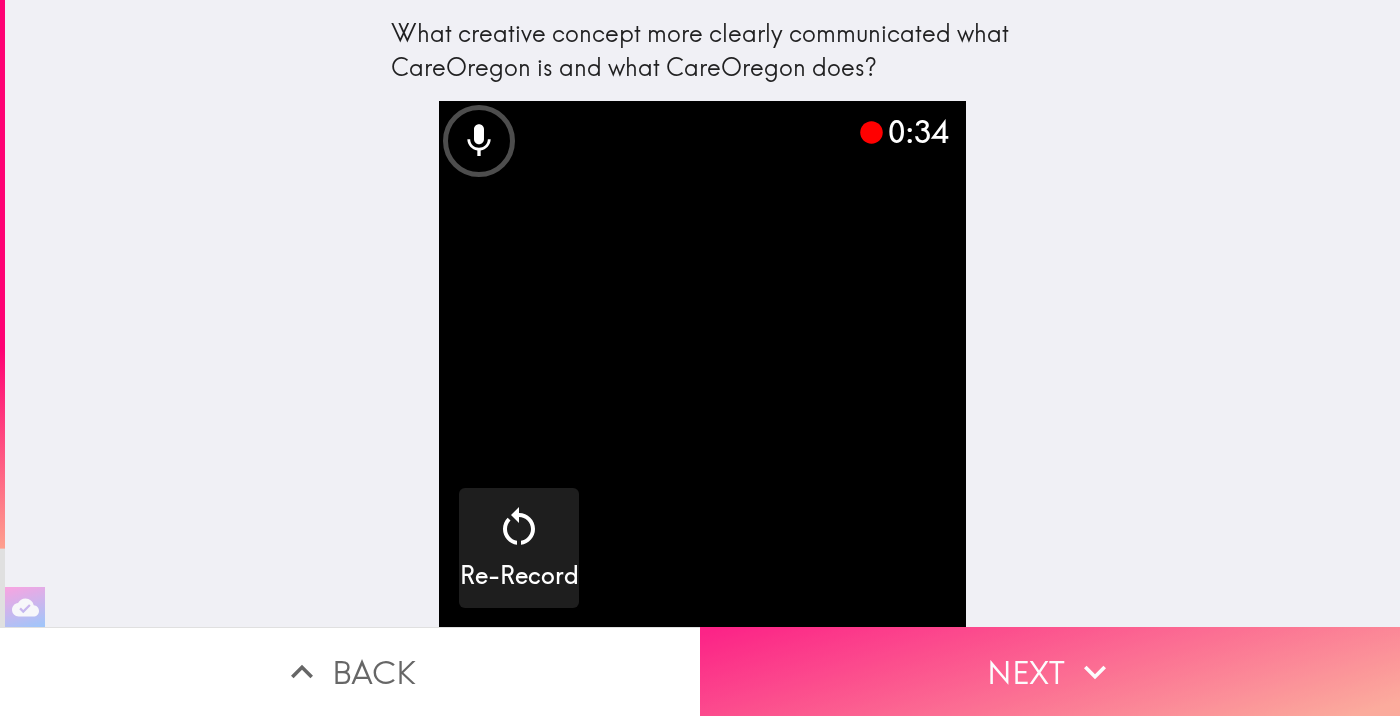 click on "Next" at bounding box center (1050, 671) 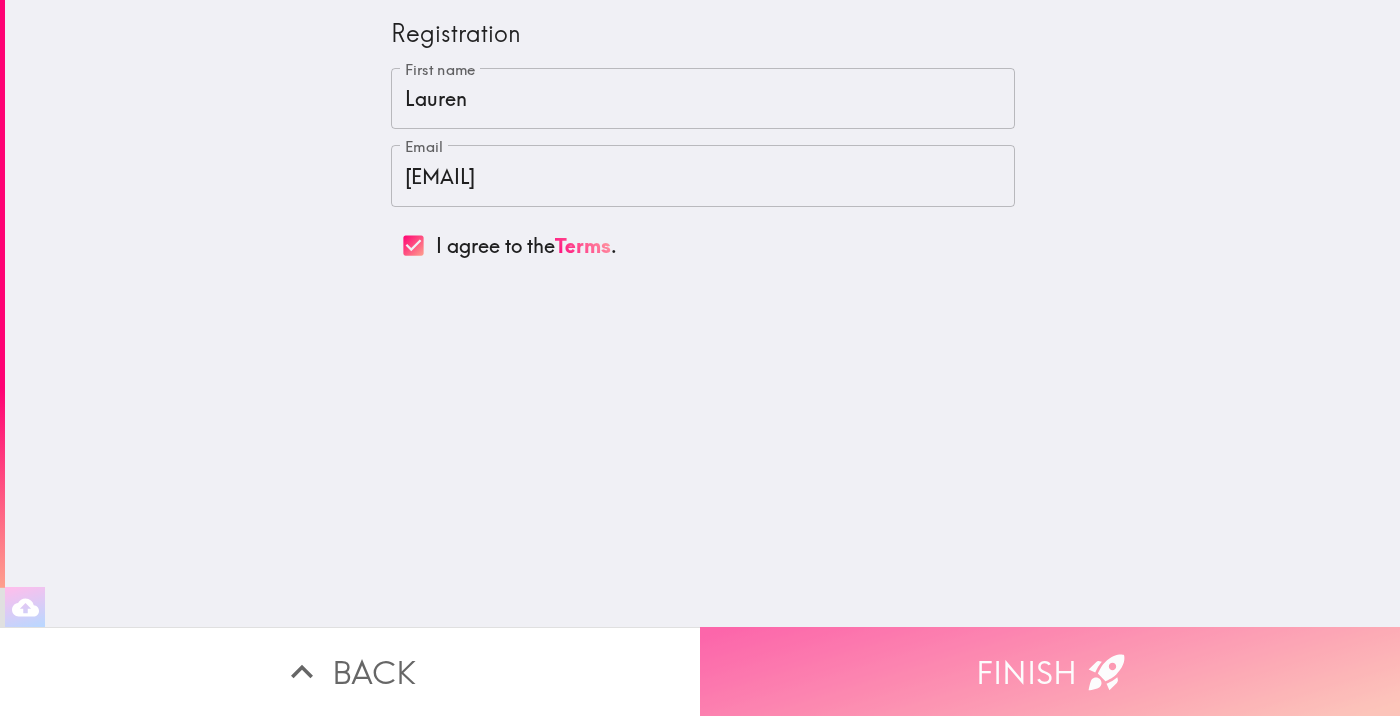 click on "Finish" at bounding box center [1050, 671] 